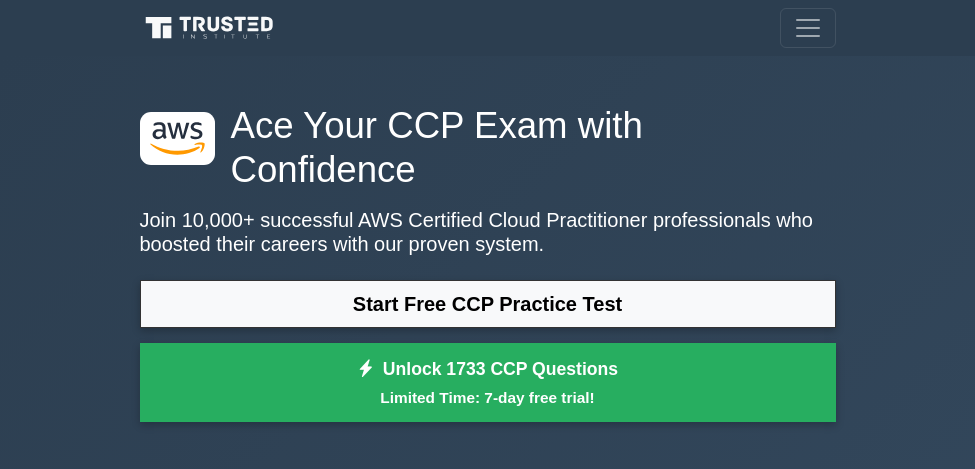 scroll, scrollTop: 0, scrollLeft: 0, axis: both 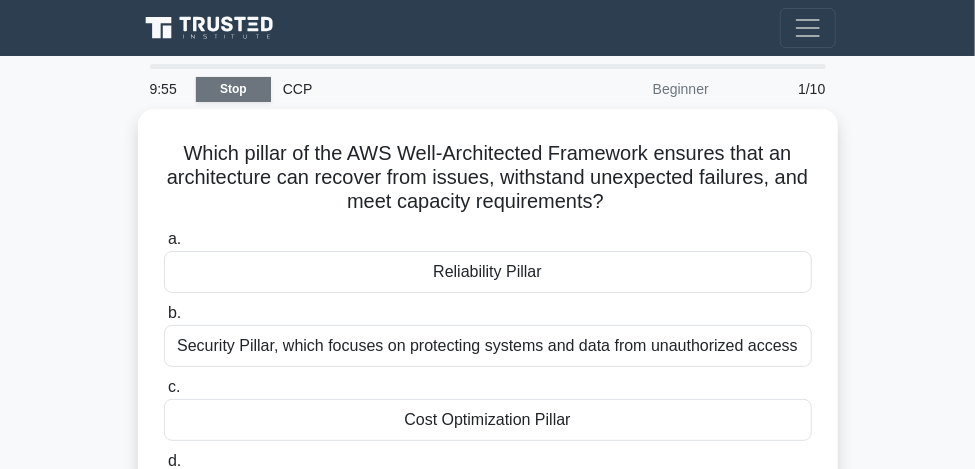 click on "Stop" at bounding box center (233, 89) 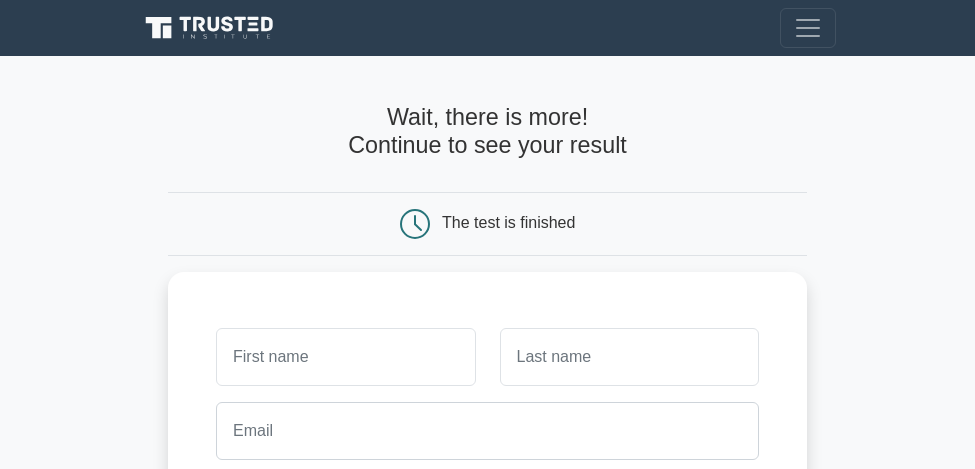 scroll, scrollTop: 0, scrollLeft: 0, axis: both 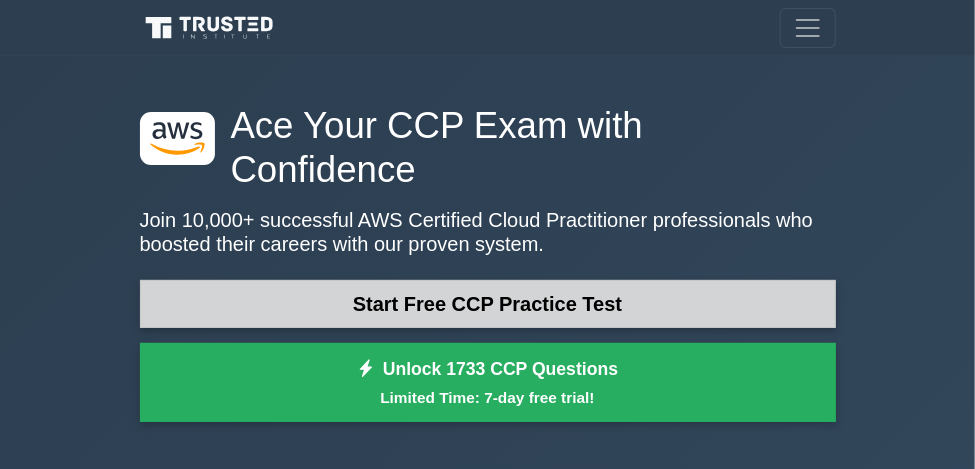 click on "Start Free CCP Practice Test" at bounding box center [488, 304] 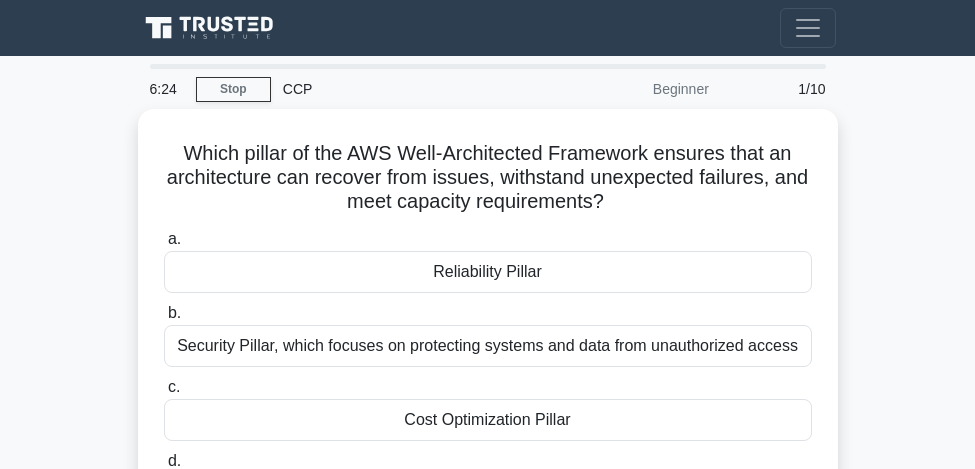scroll, scrollTop: 0, scrollLeft: 0, axis: both 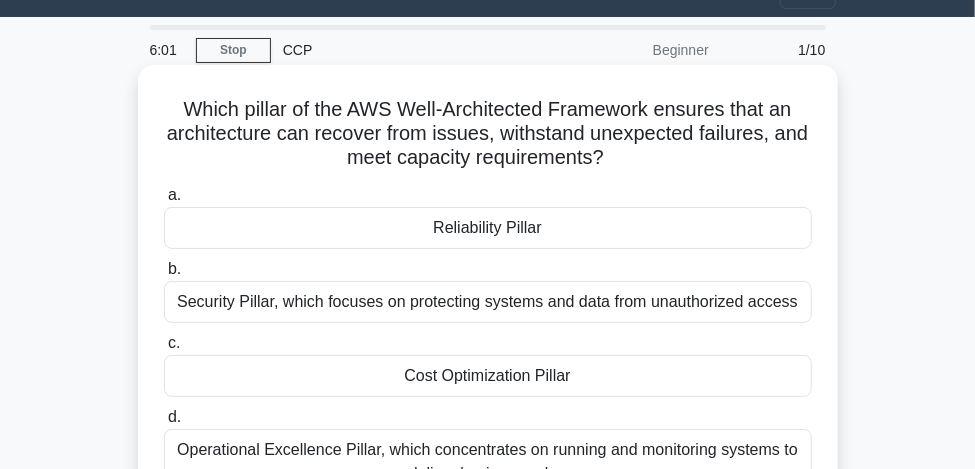 click on "Reliability Pillar" at bounding box center (488, 228) 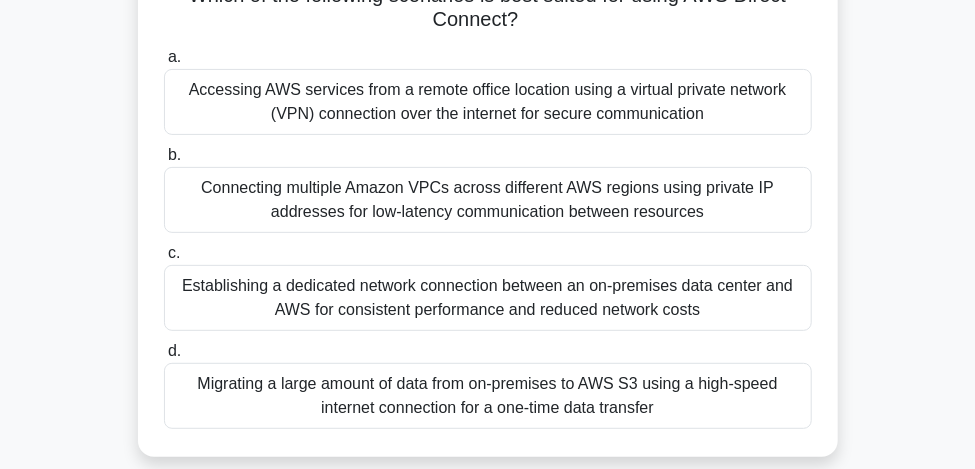 scroll, scrollTop: 160, scrollLeft: 0, axis: vertical 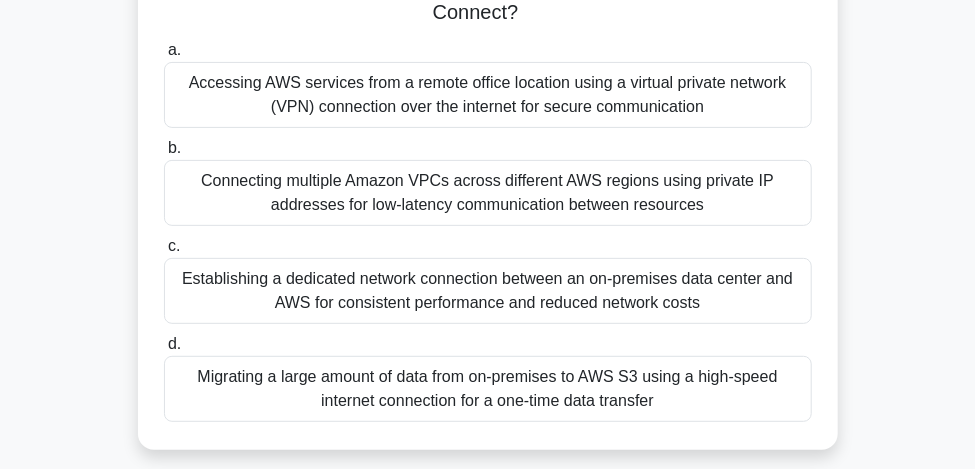 click on "Establishing a dedicated network connection between an on-premises data center and AWS for consistent performance and reduced network costs" at bounding box center [488, 291] 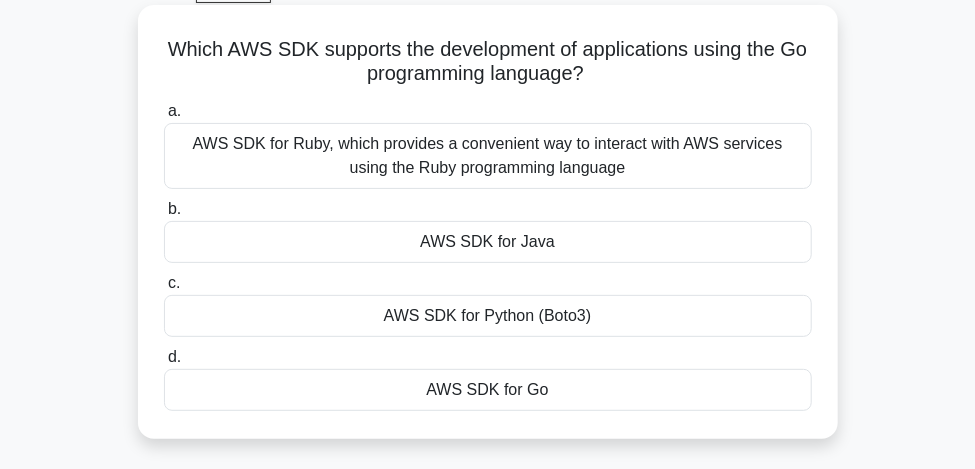 scroll, scrollTop: 100, scrollLeft: 0, axis: vertical 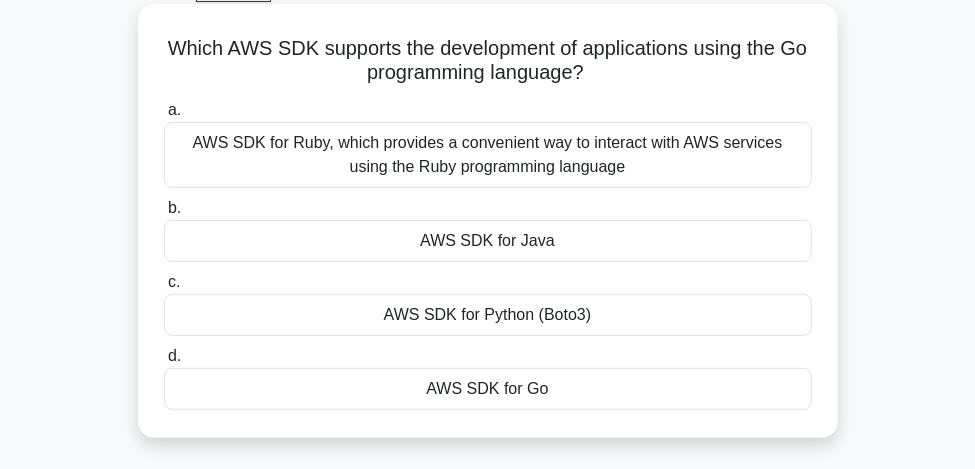 click on "AWS SDK for Go" at bounding box center (488, 389) 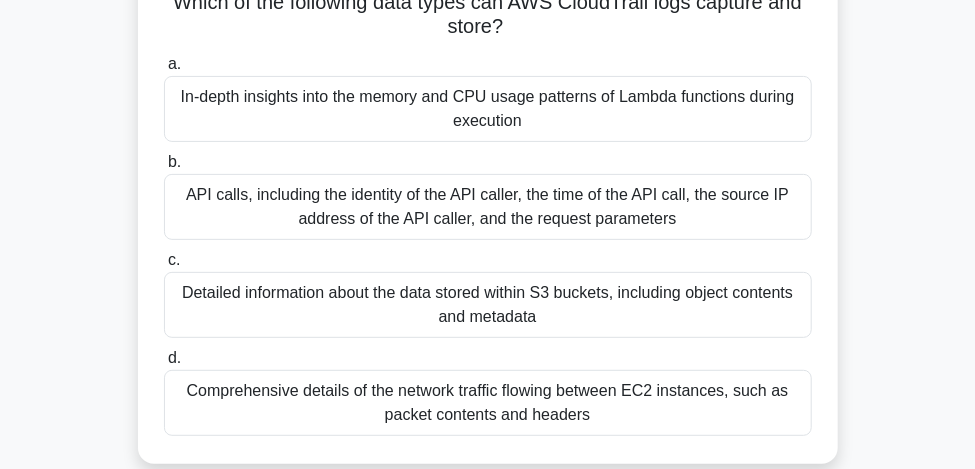 scroll, scrollTop: 139, scrollLeft: 0, axis: vertical 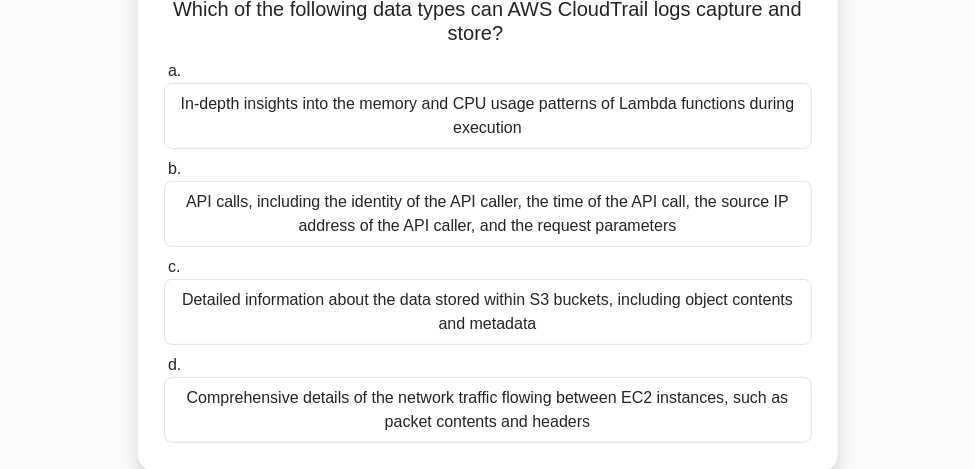 click on "Detailed information about the data stored within S3 buckets, including object contents and metadata" at bounding box center (488, 312) 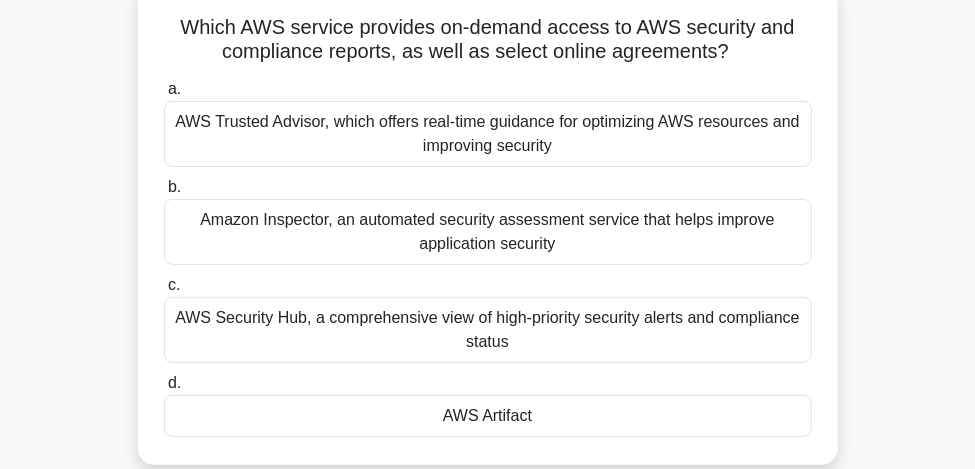 scroll, scrollTop: 126, scrollLeft: 0, axis: vertical 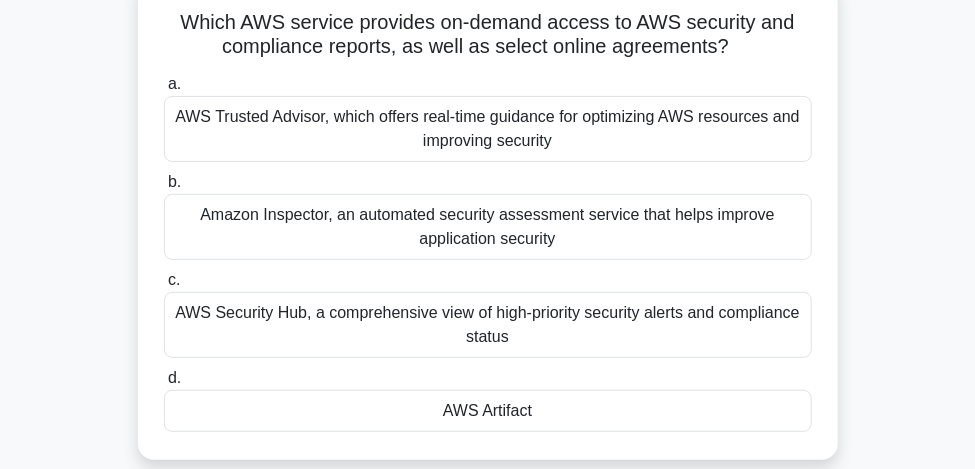 click on "AWS Artifact" at bounding box center (488, 411) 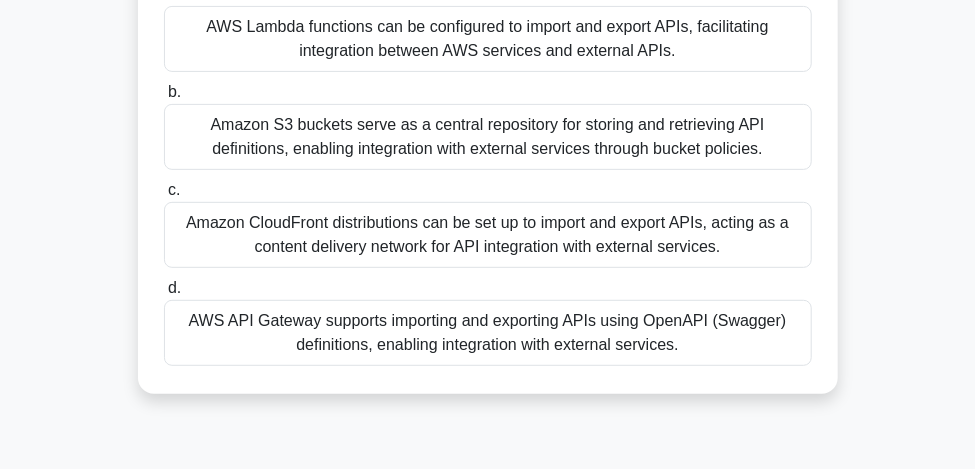 scroll, scrollTop: 226, scrollLeft: 0, axis: vertical 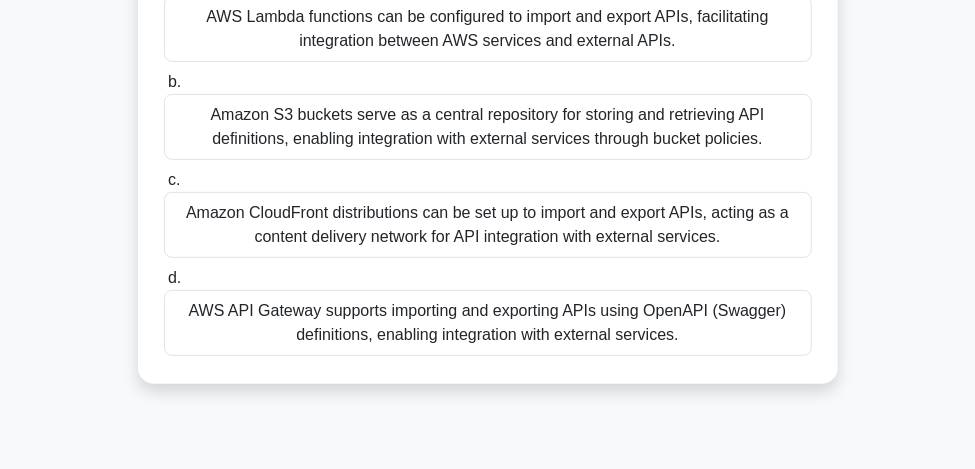 click on "AWS API Gateway supports importing and exporting APIs using OpenAPI (Swagger) definitions, enabling integration with external services." at bounding box center [488, 323] 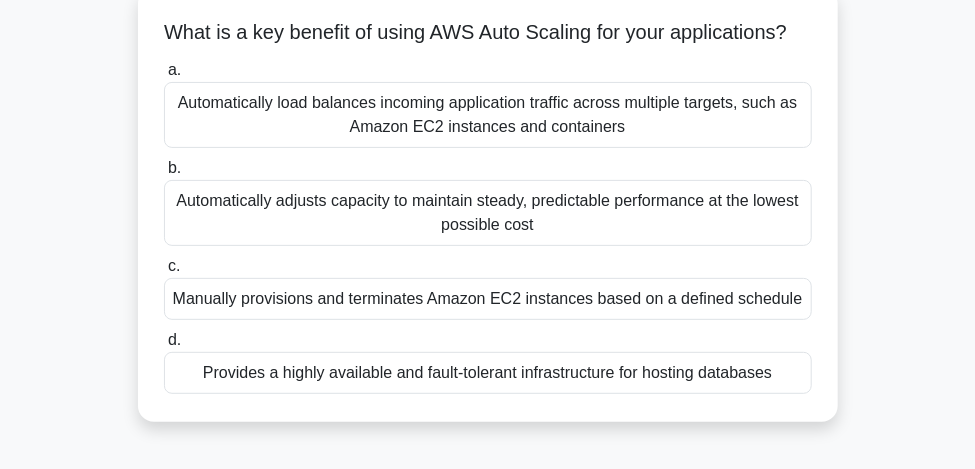 scroll, scrollTop: 120, scrollLeft: 0, axis: vertical 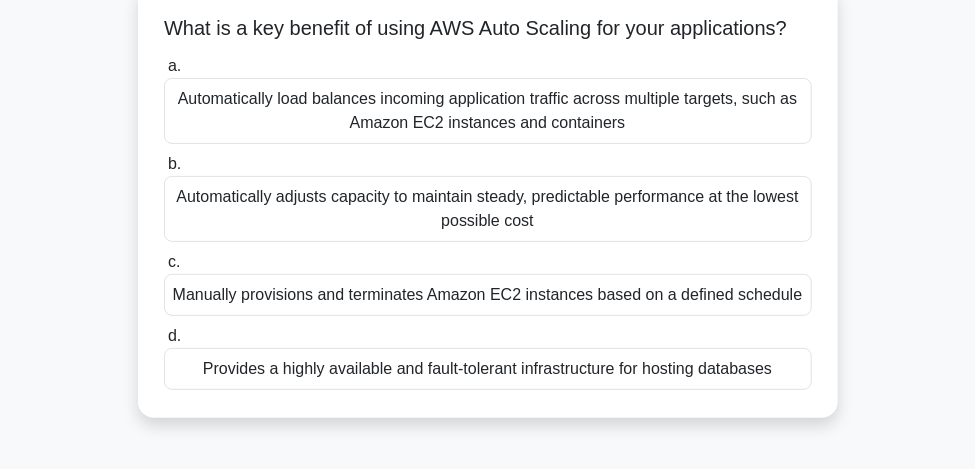 click on "Automatically adjusts capacity to maintain steady, predictable performance at the lowest possible cost" at bounding box center [488, 209] 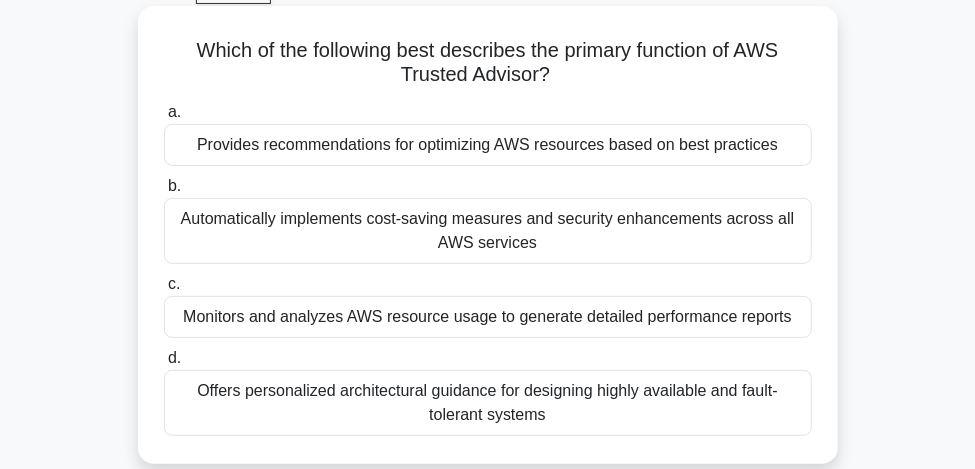 scroll, scrollTop: 86, scrollLeft: 0, axis: vertical 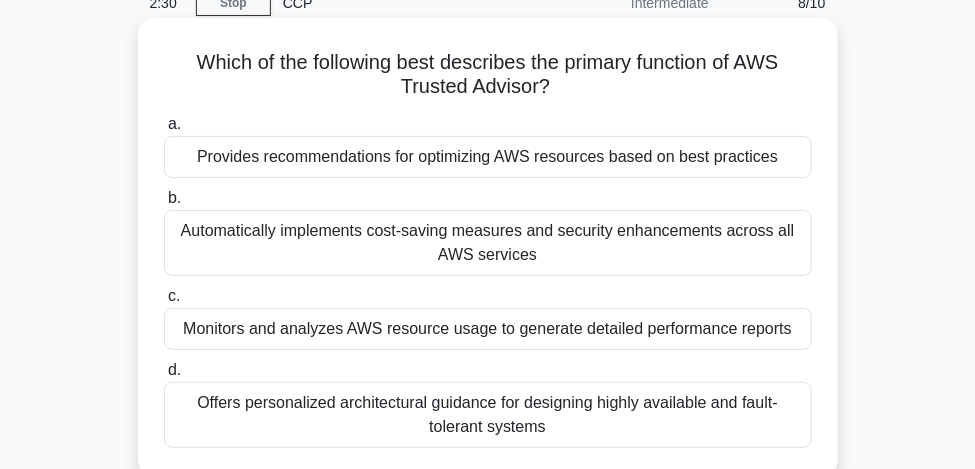 click on "Provides recommendations for optimizing AWS resources based on best practices" at bounding box center (488, 157) 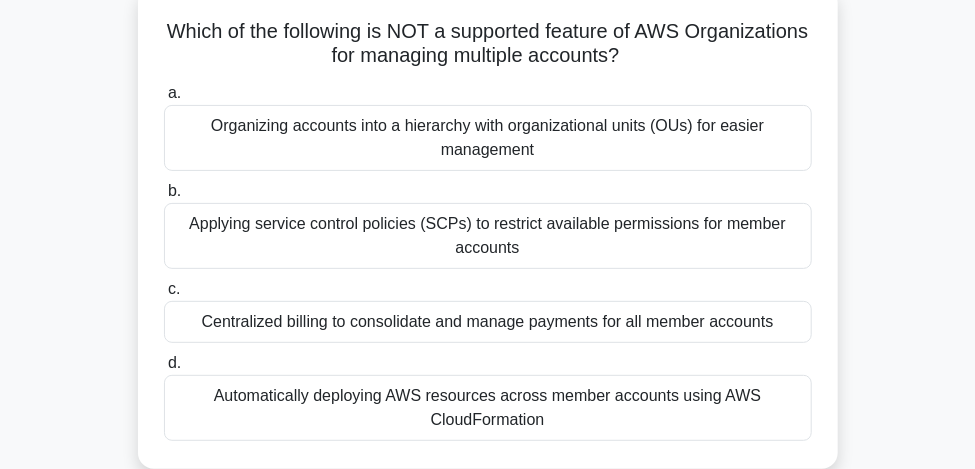 scroll, scrollTop: 120, scrollLeft: 0, axis: vertical 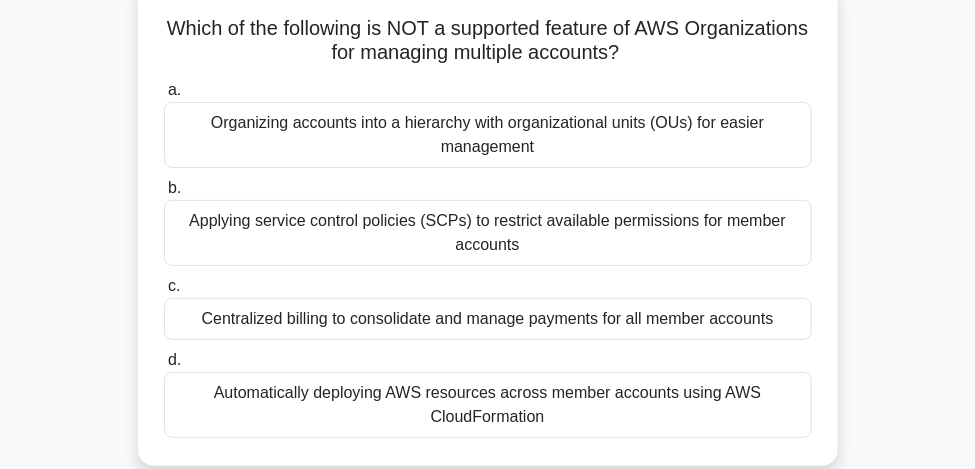 click on "Applying service control policies (SCPs) to restrict available permissions for member accounts" at bounding box center (488, 233) 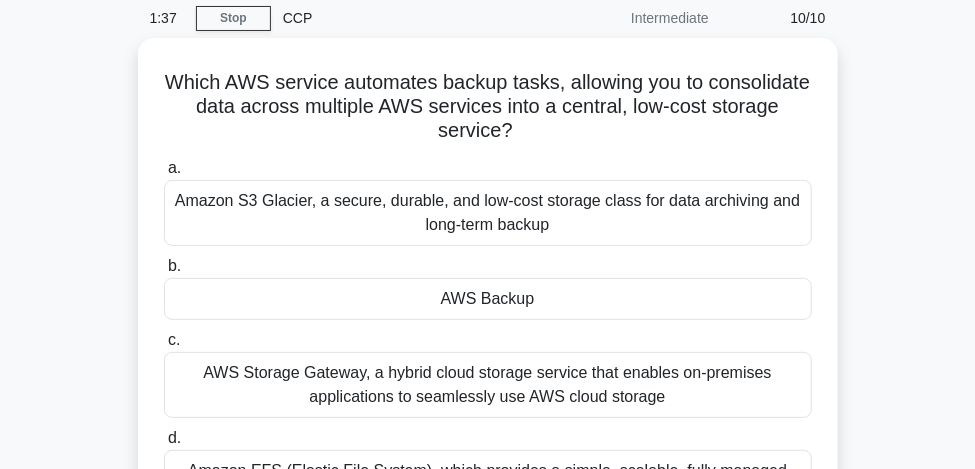 scroll, scrollTop: 66, scrollLeft: 0, axis: vertical 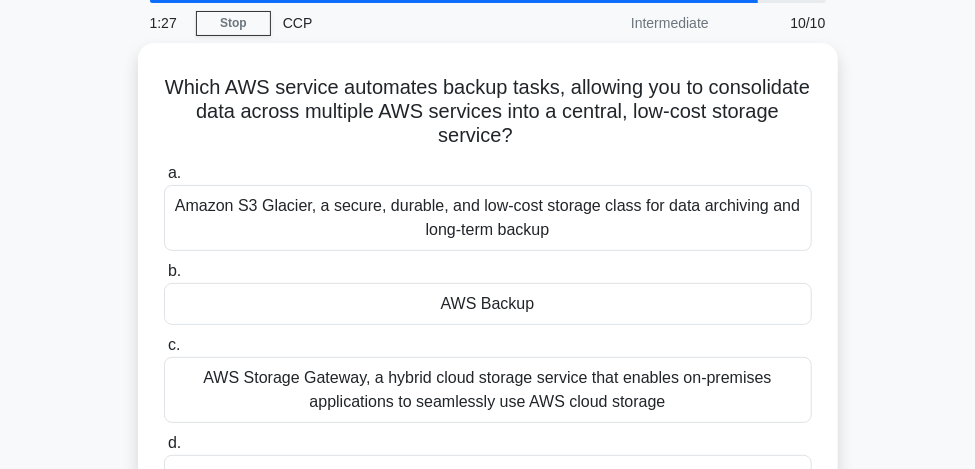 click on "Amazon S3 Glacier, a secure, durable, and low-cost storage class for data archiving and long-term backup" at bounding box center (488, 218) 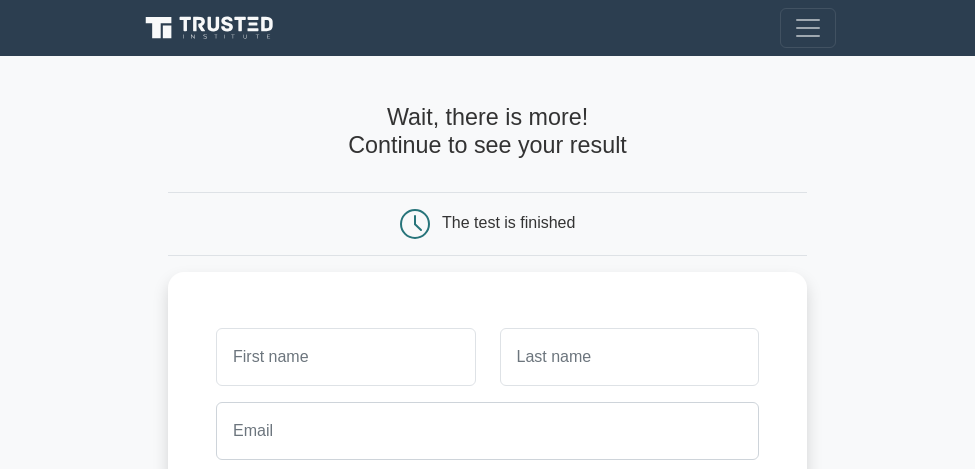 scroll, scrollTop: 0, scrollLeft: 0, axis: both 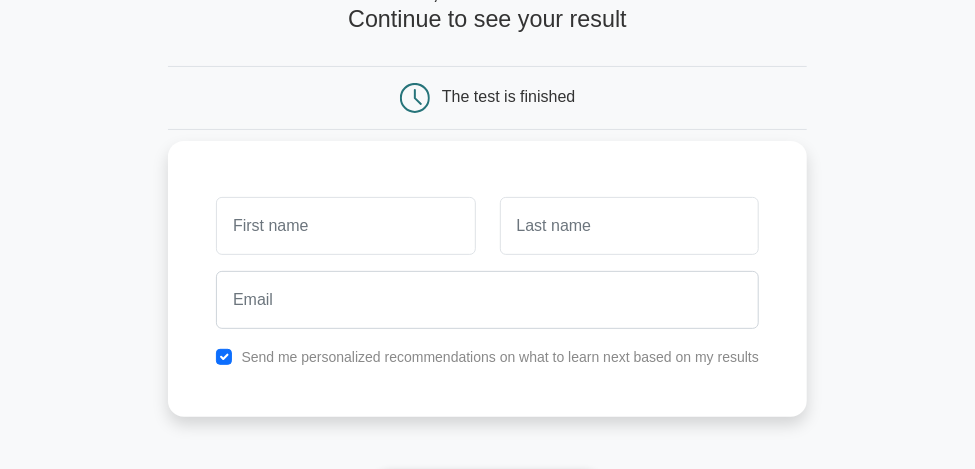 click at bounding box center [345, 226] 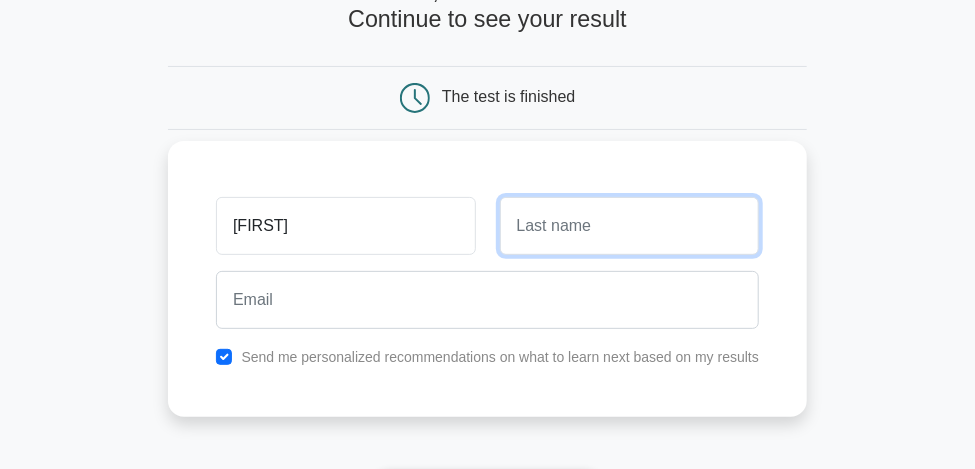 click at bounding box center (629, 226) 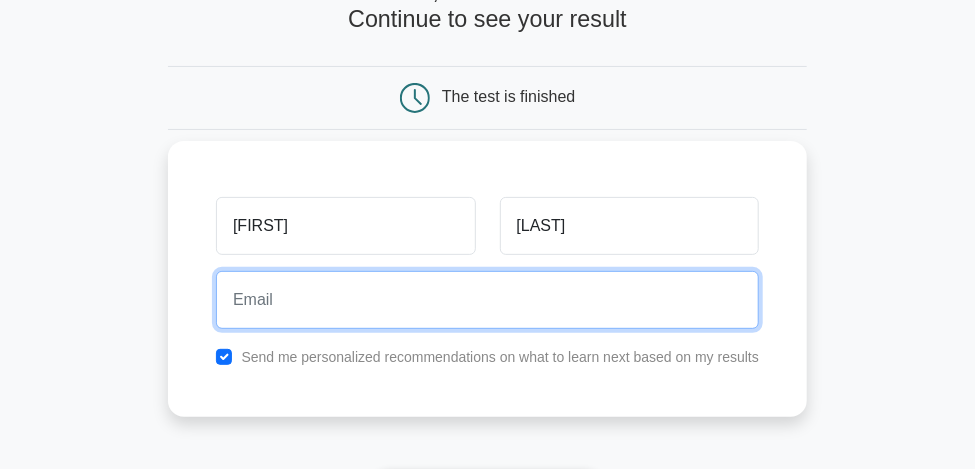 click at bounding box center (487, 300) 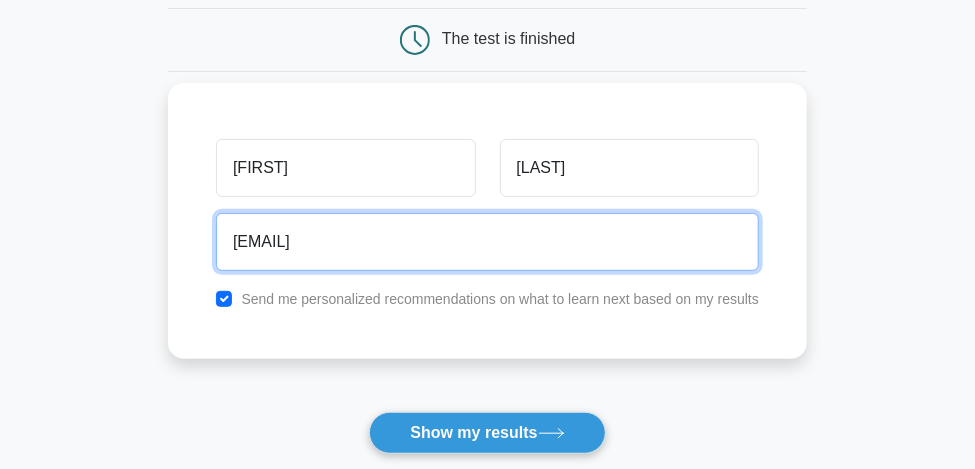scroll, scrollTop: 200, scrollLeft: 0, axis: vertical 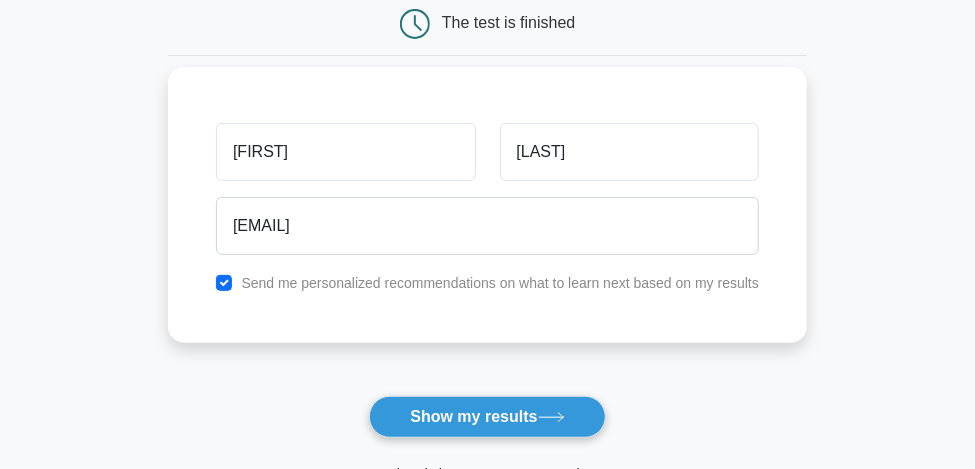 click on "Send me personalized recommendations on what to learn next based on my results" at bounding box center [487, 283] 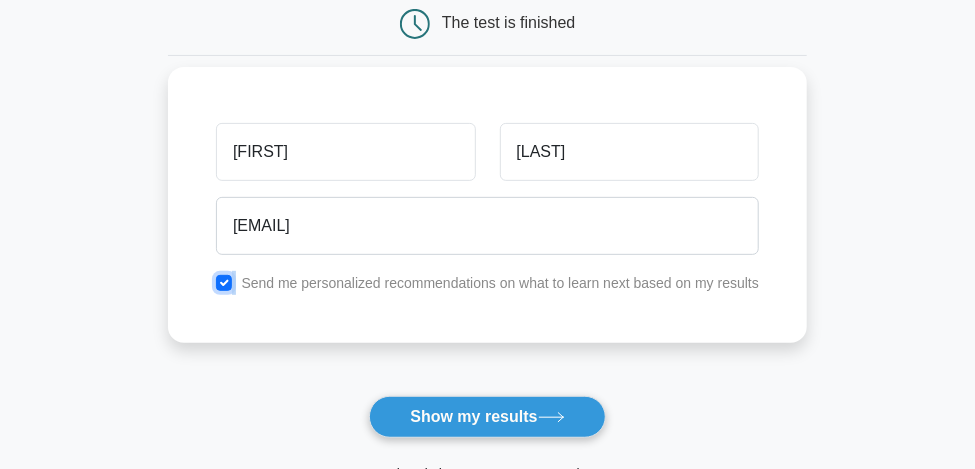 click at bounding box center (224, 283) 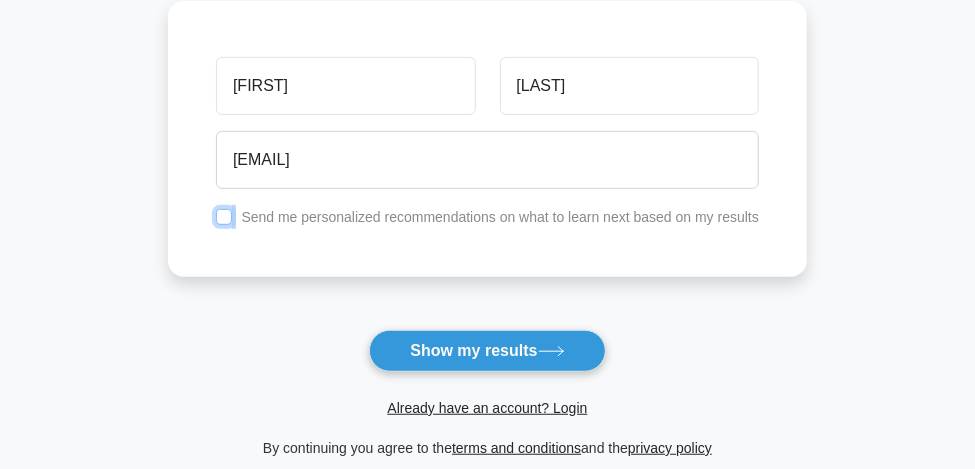 scroll, scrollTop: 279, scrollLeft: 0, axis: vertical 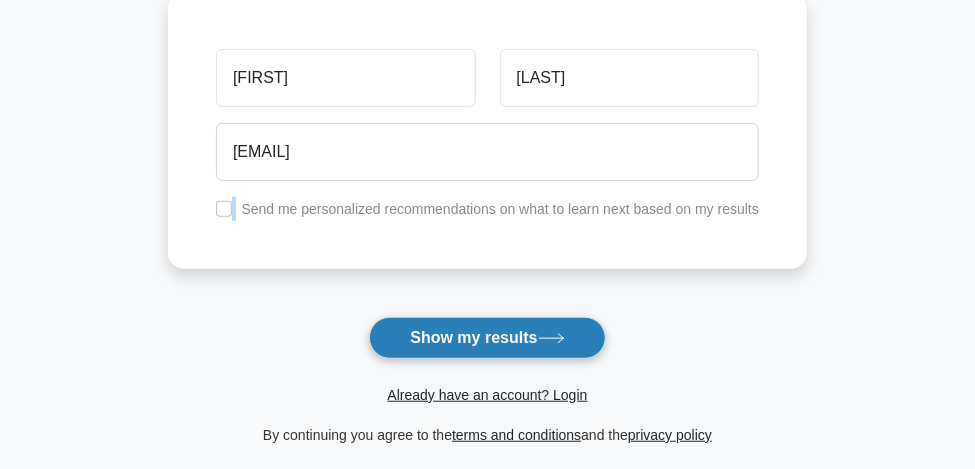click on "Show my results" at bounding box center [487, 338] 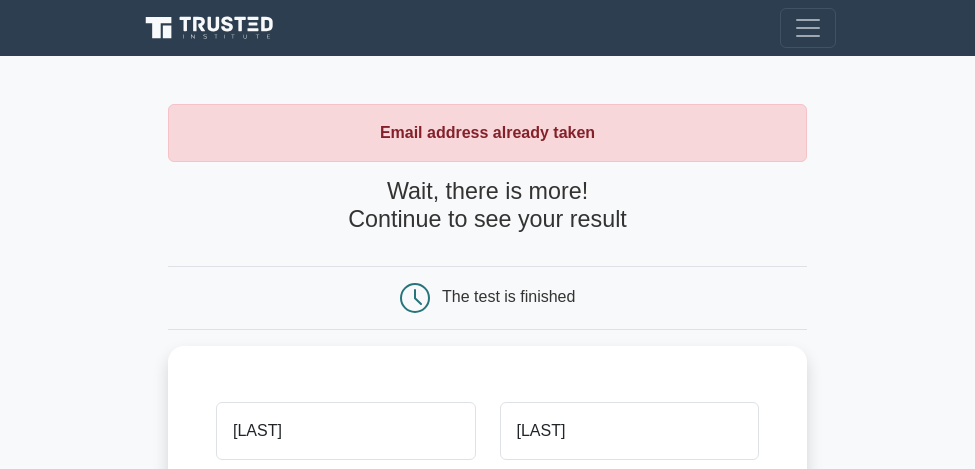 scroll, scrollTop: 0, scrollLeft: 0, axis: both 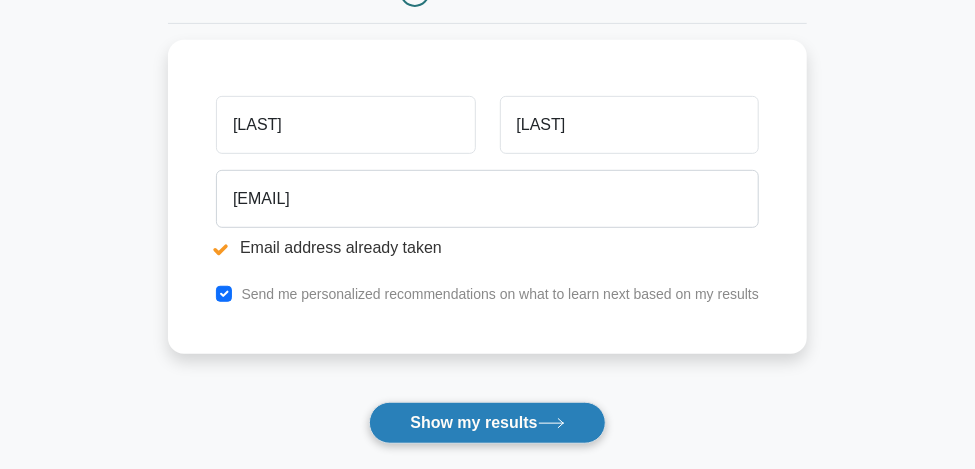 click on "Show my results" at bounding box center (487, 423) 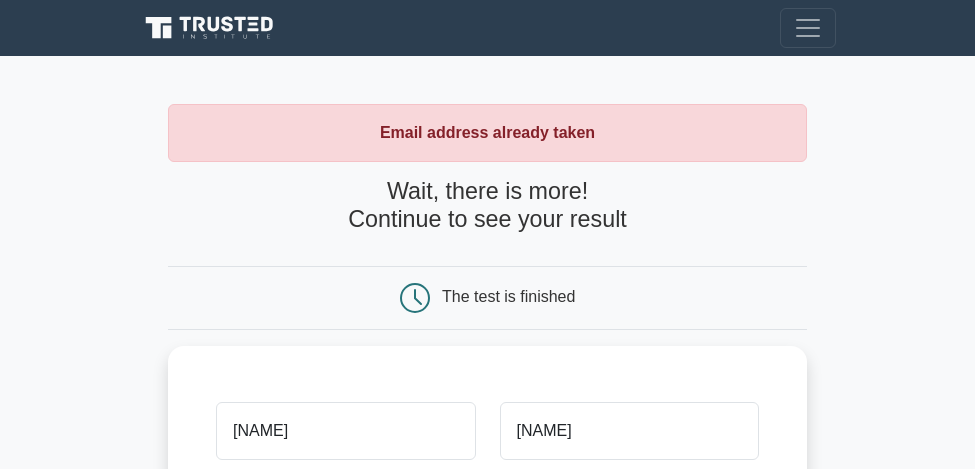 scroll, scrollTop: 0, scrollLeft: 0, axis: both 